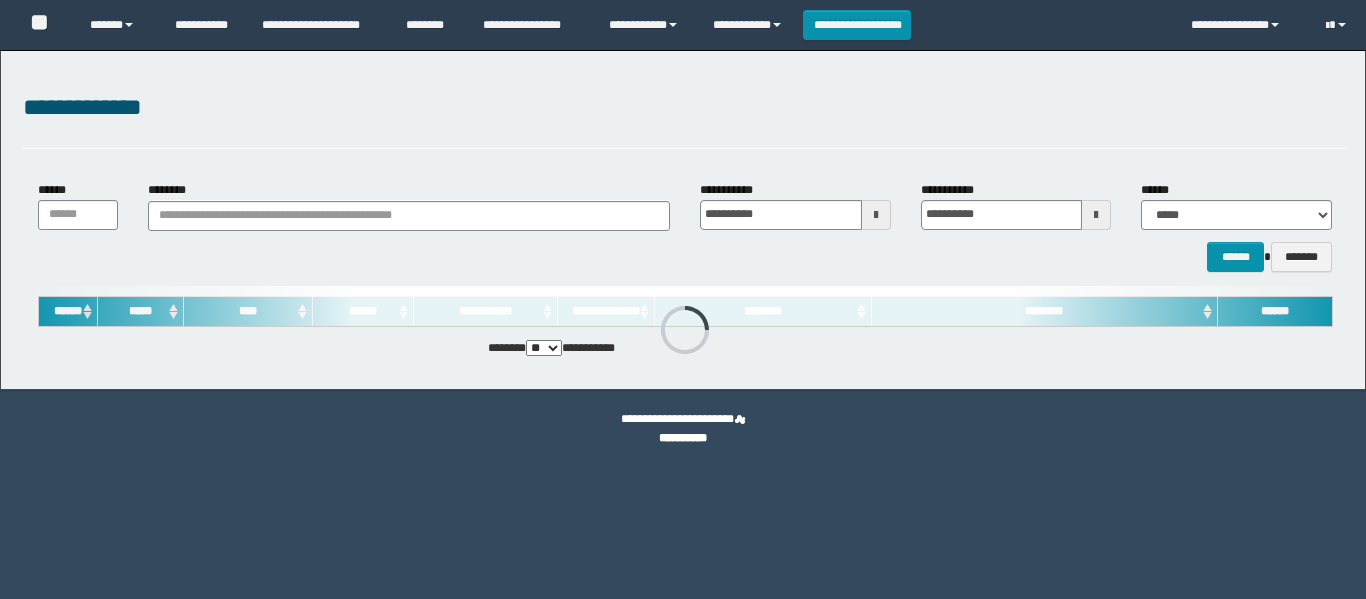 scroll, scrollTop: 0, scrollLeft: 0, axis: both 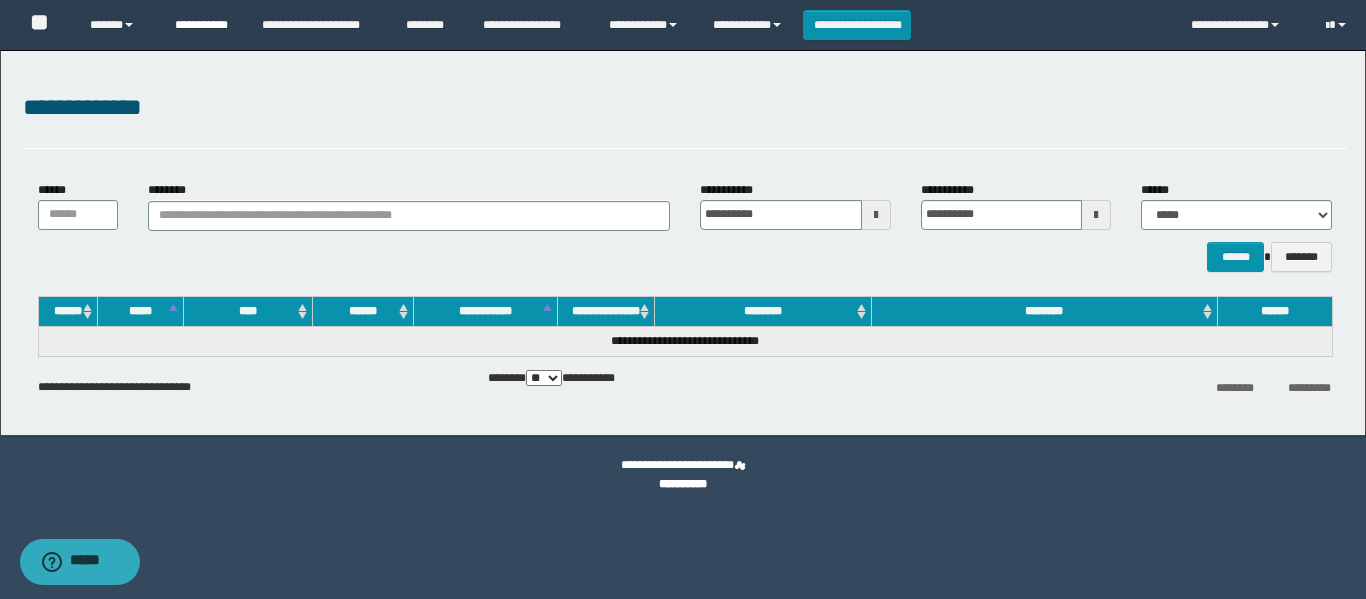click on "**********" at bounding box center (203, 25) 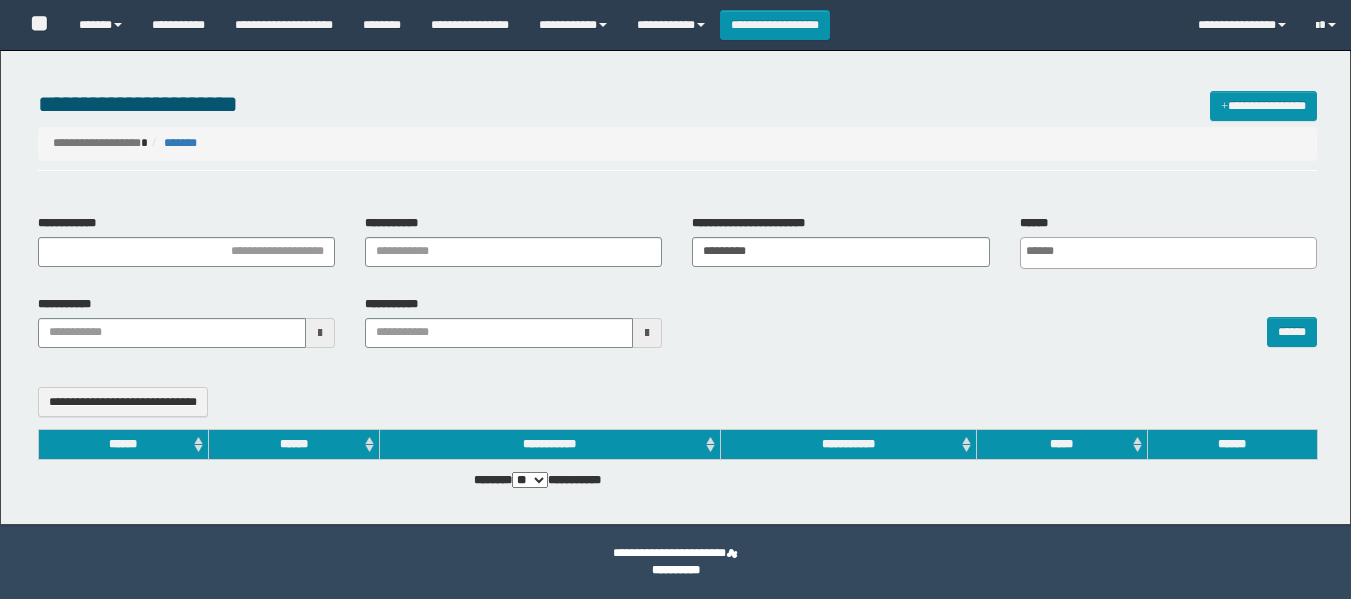 select 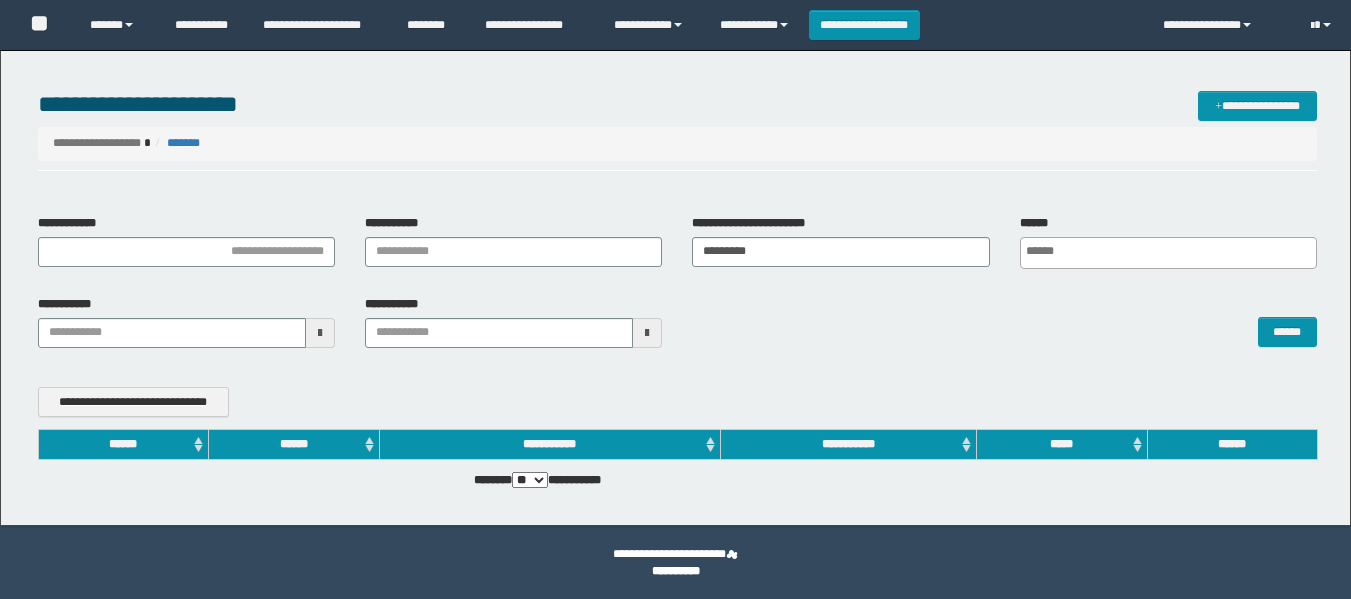 scroll, scrollTop: 0, scrollLeft: 0, axis: both 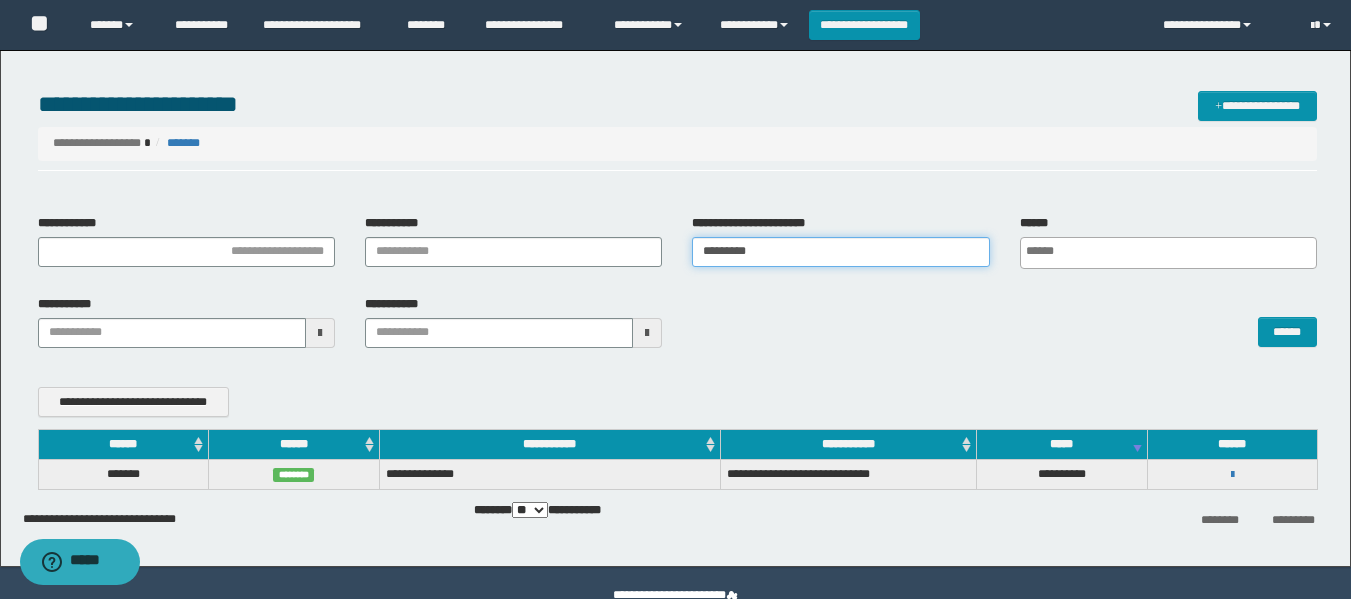 drag, startPoint x: 862, startPoint y: 238, endPoint x: 566, endPoint y: 250, distance: 296.24313 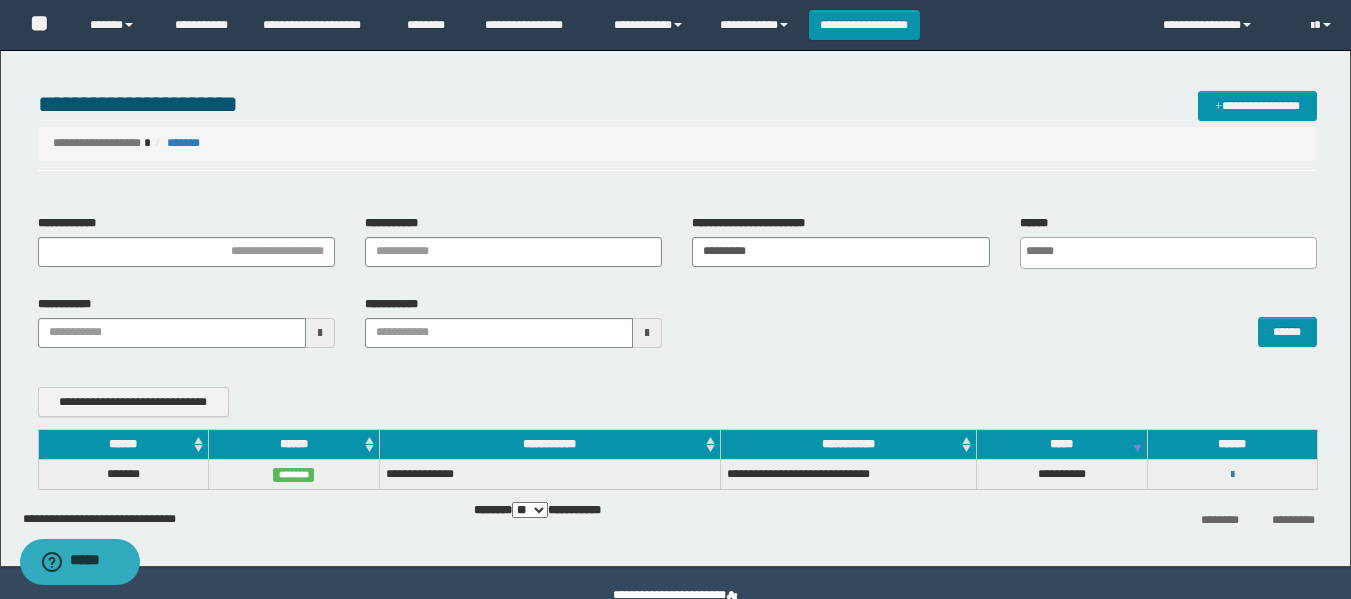 click on "**********" at bounding box center [677, 289] 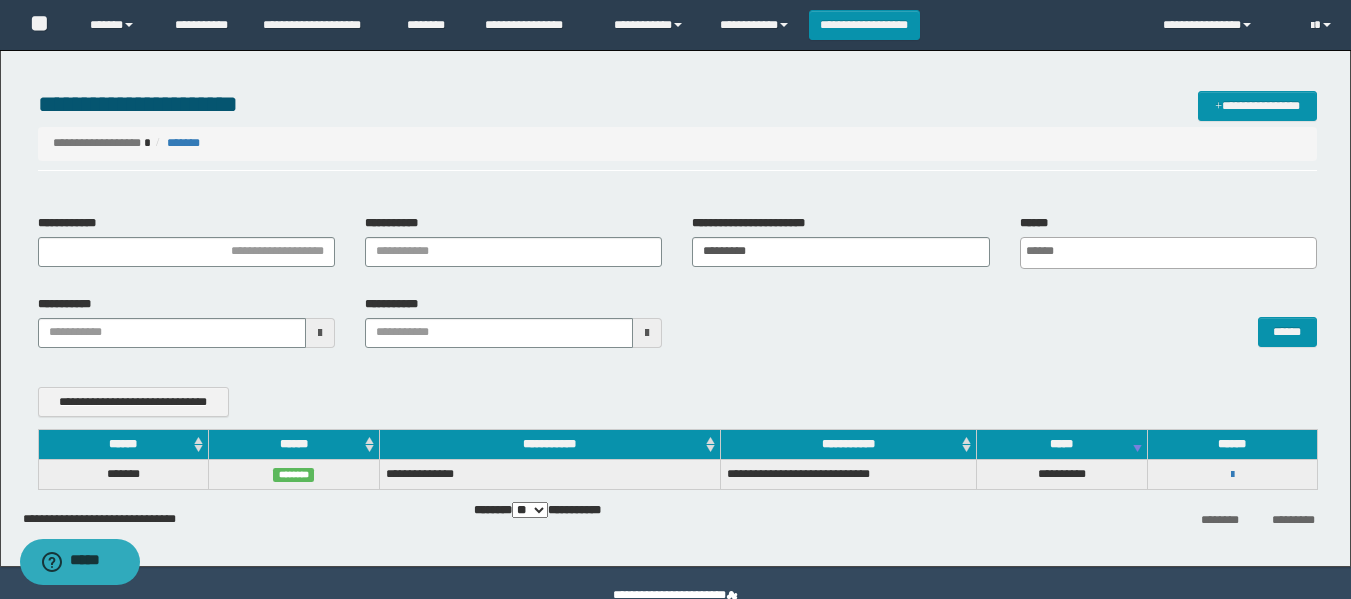 click on "**********" at bounding box center [1232, 474] 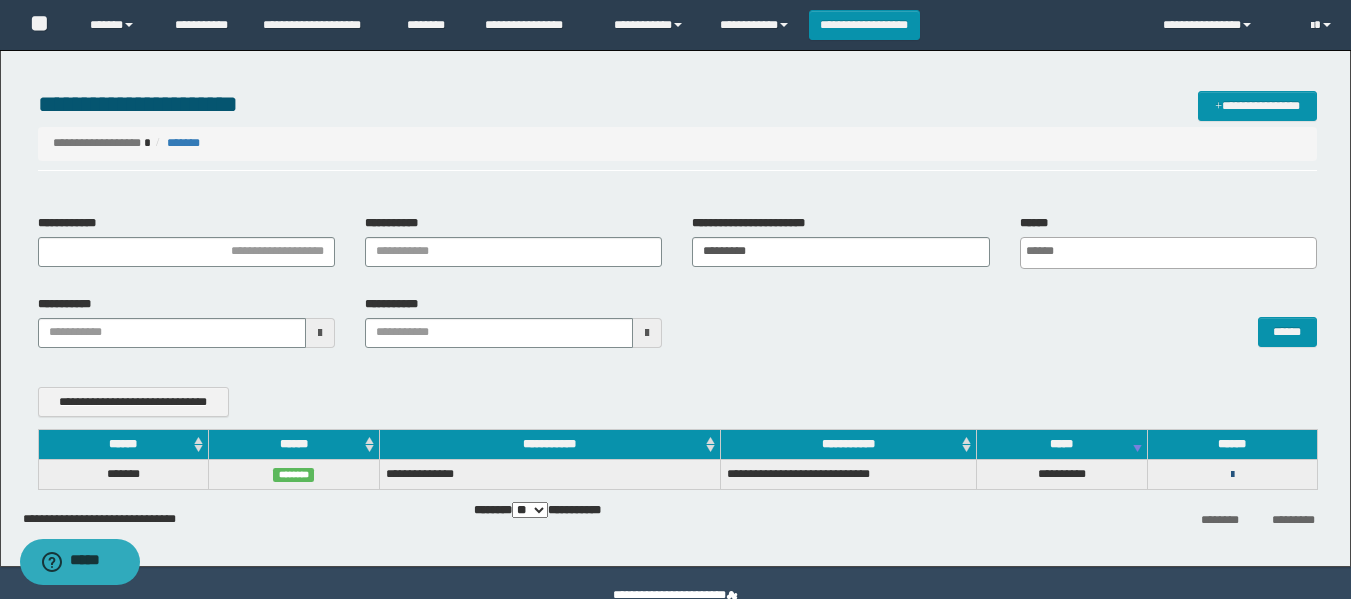 click at bounding box center [1232, 475] 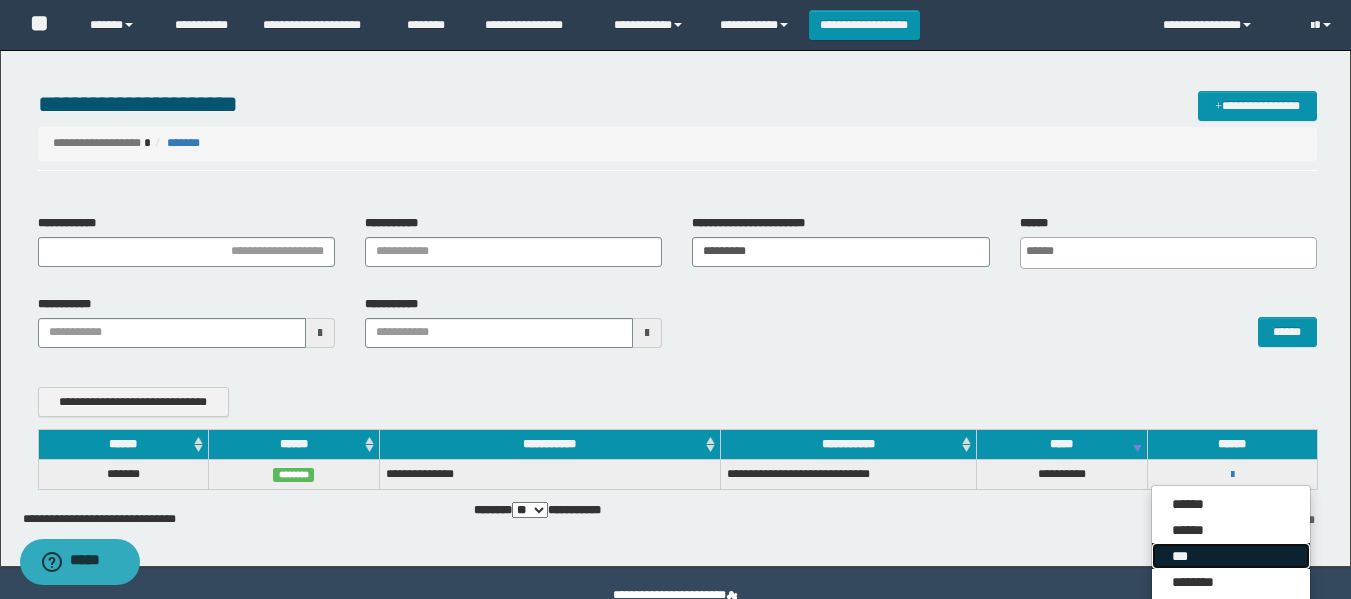 click on "***" at bounding box center (1231, 556) 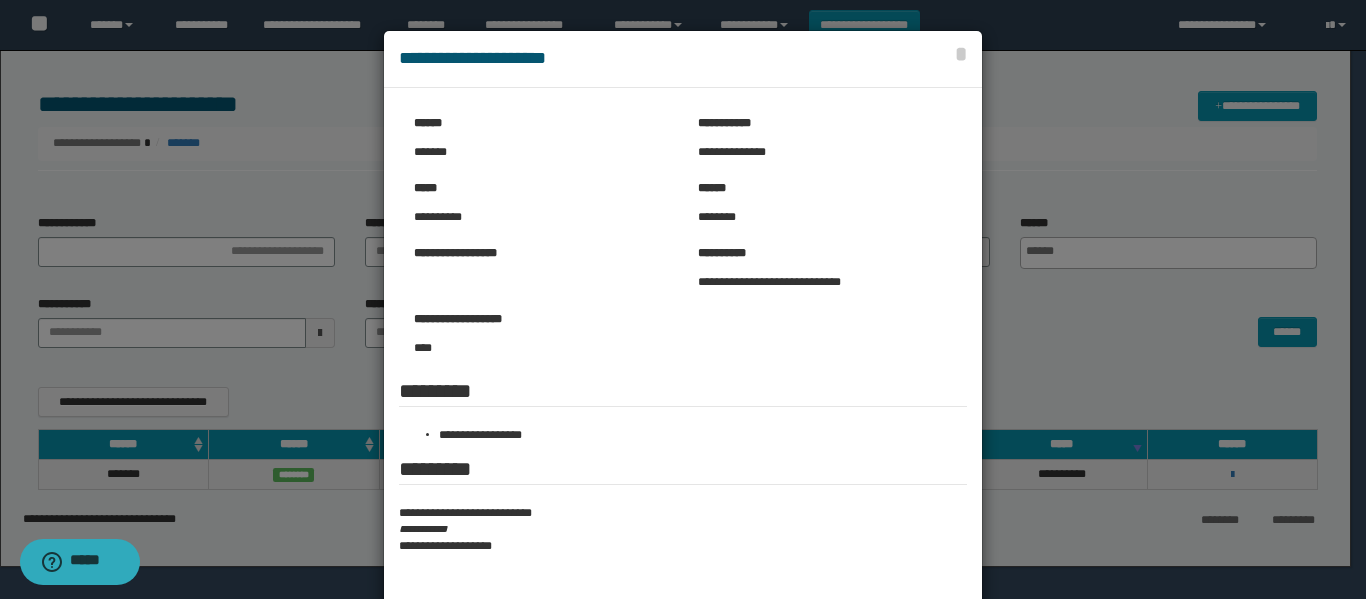 click at bounding box center (683, 349) 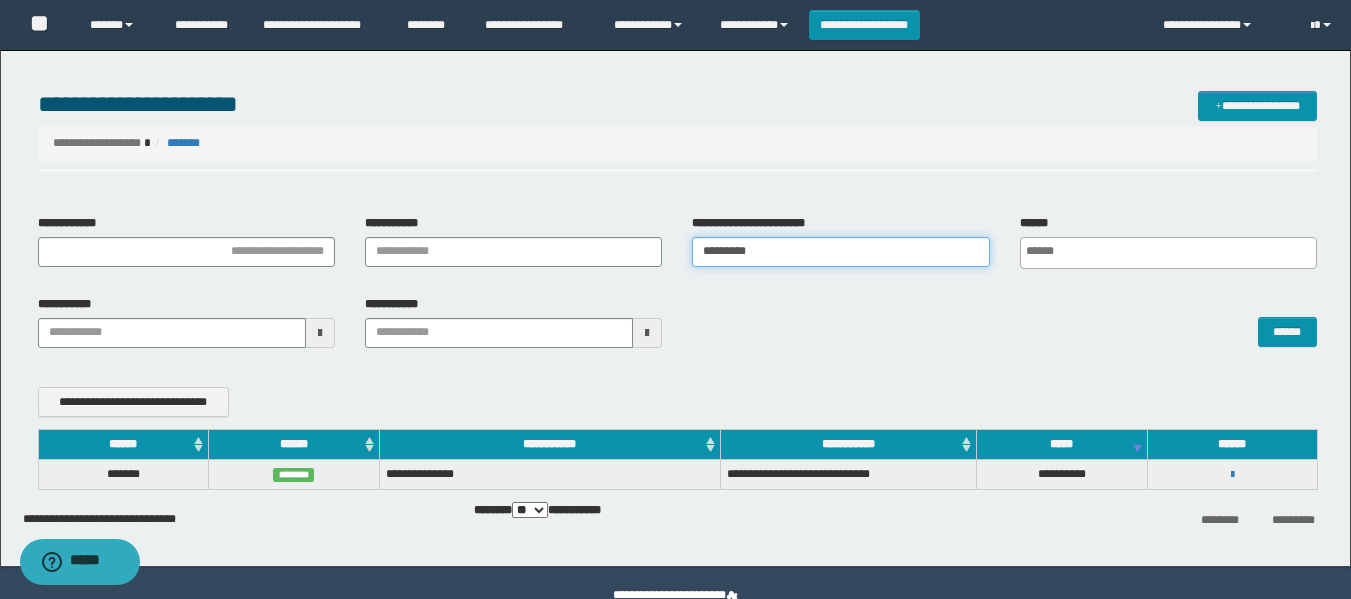 drag, startPoint x: 891, startPoint y: 242, endPoint x: 558, endPoint y: 267, distance: 333.93713 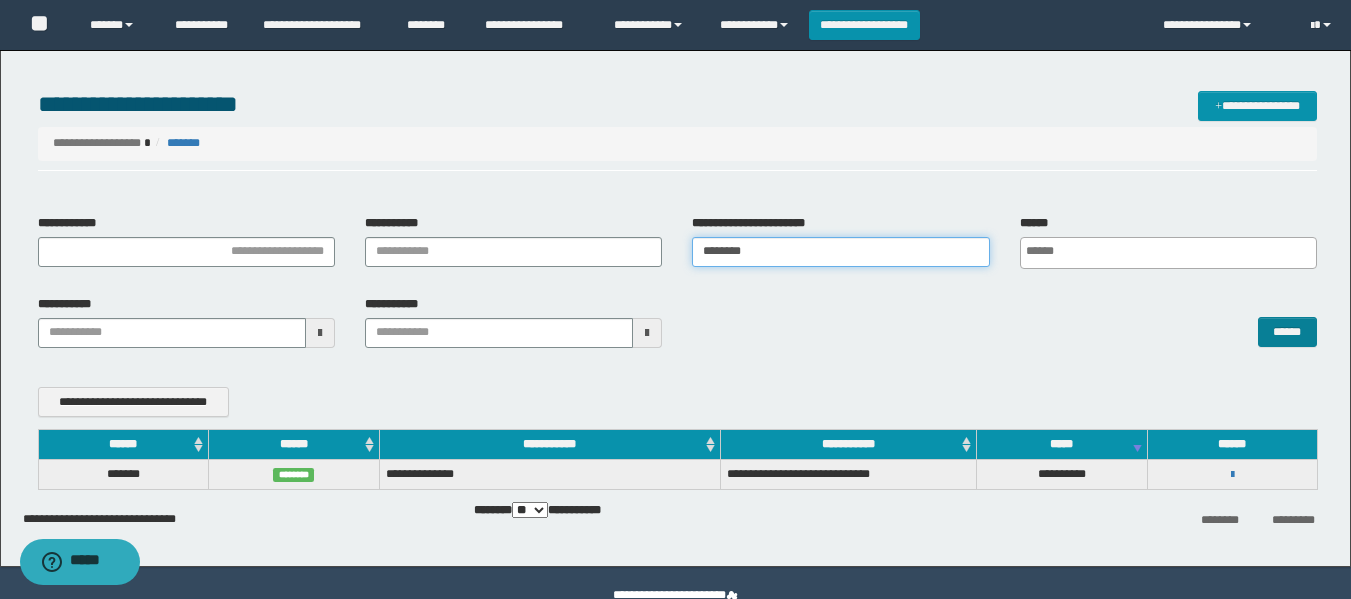 type on "********" 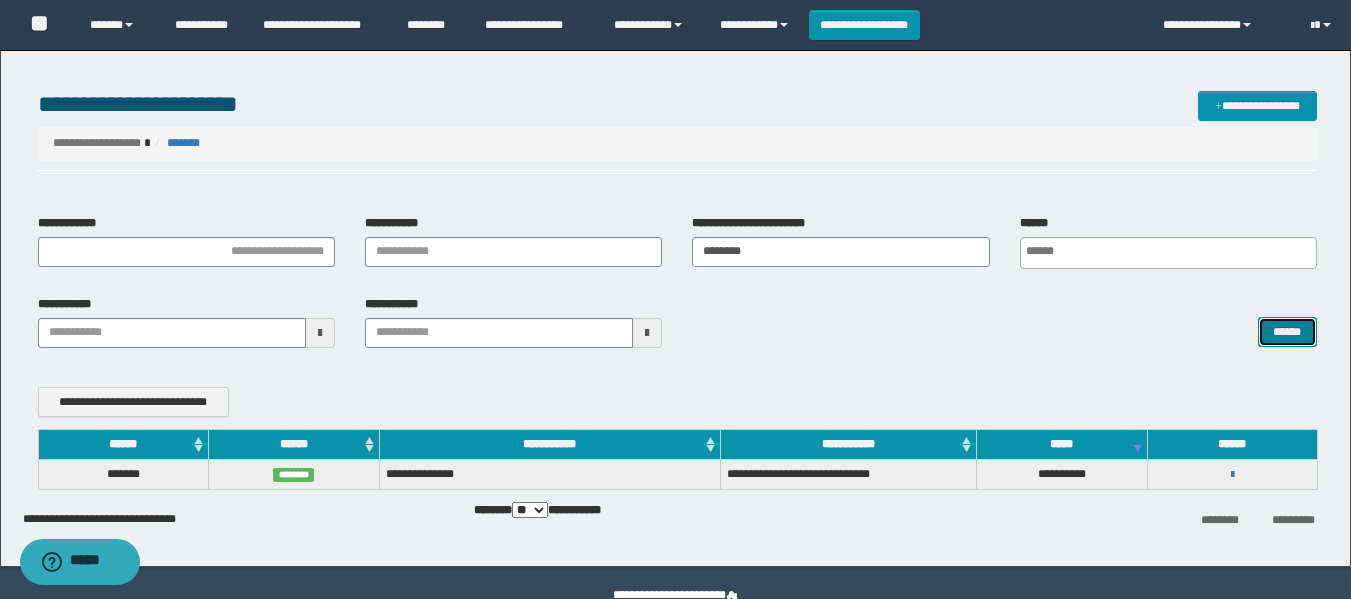 click on "******" at bounding box center [1287, 332] 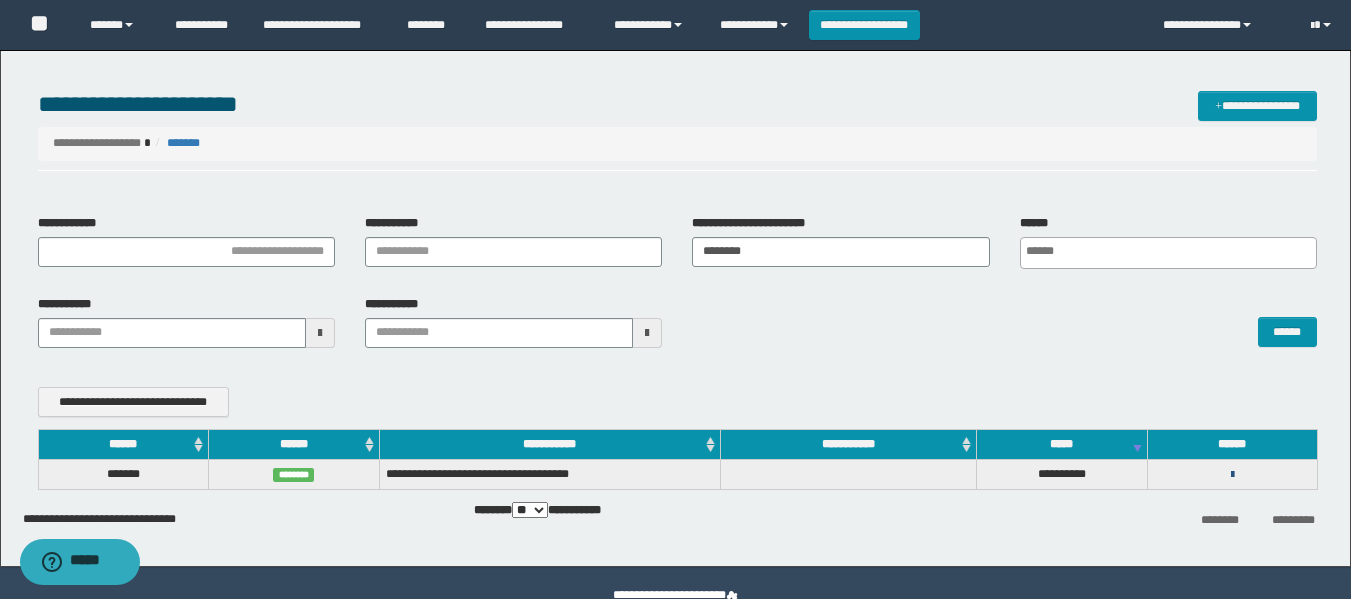 click at bounding box center [1232, 475] 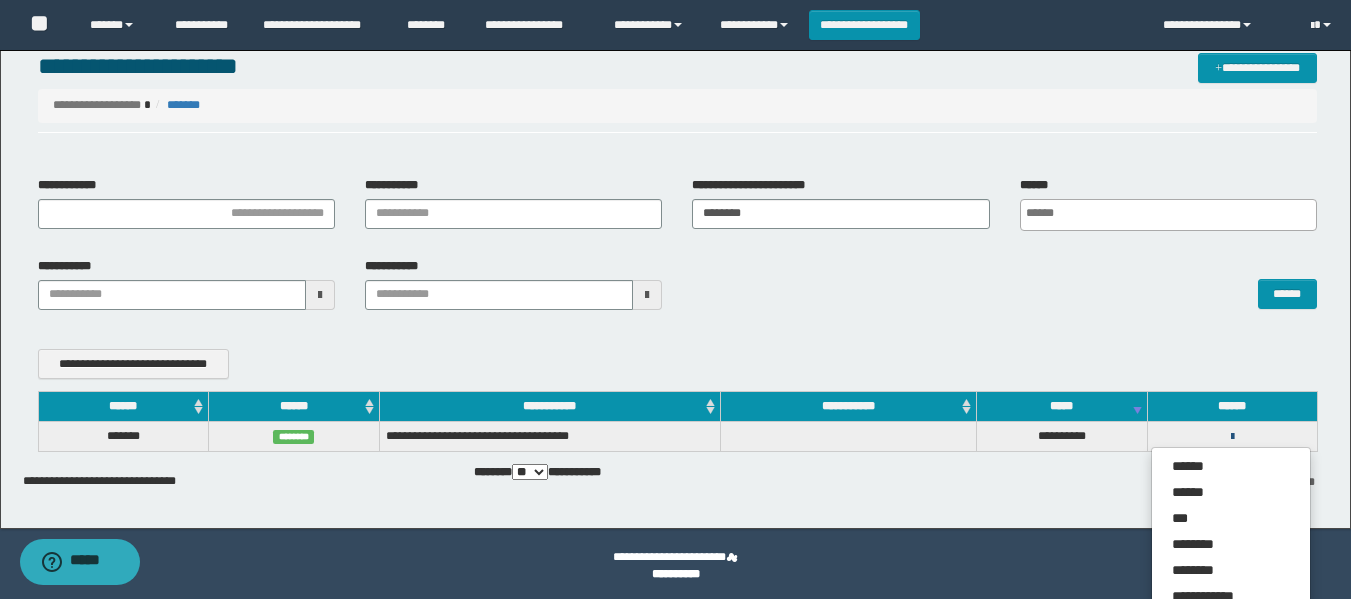 scroll, scrollTop: 54, scrollLeft: 0, axis: vertical 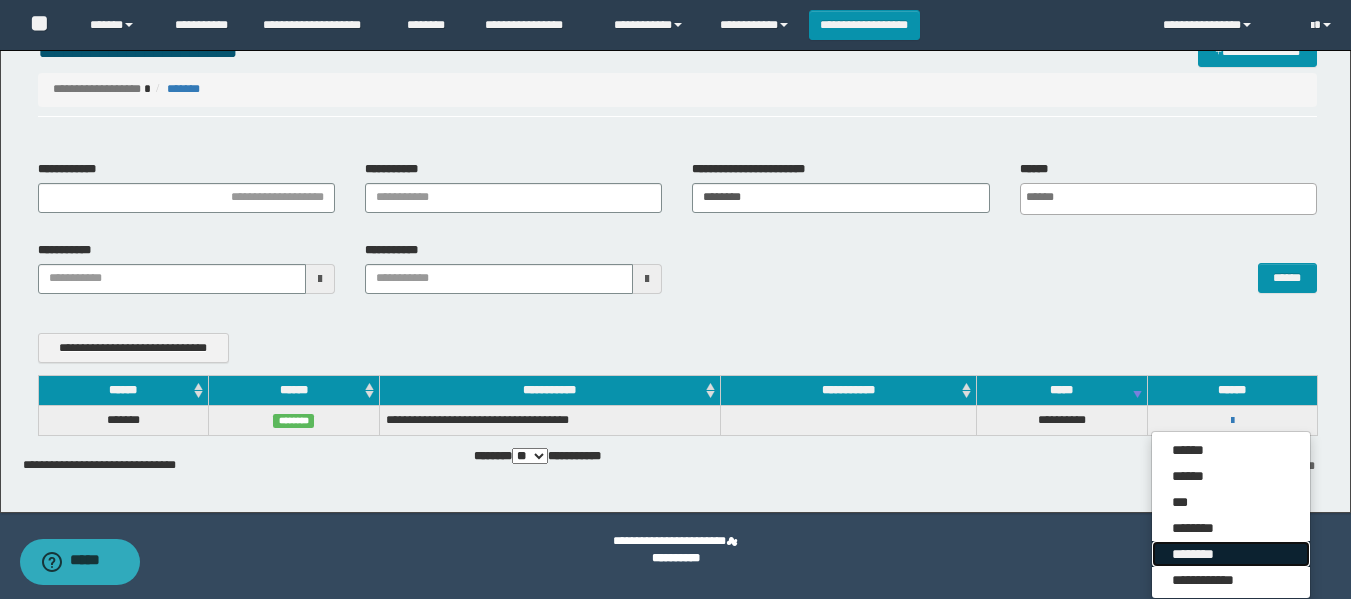 click on "********" at bounding box center (1231, 554) 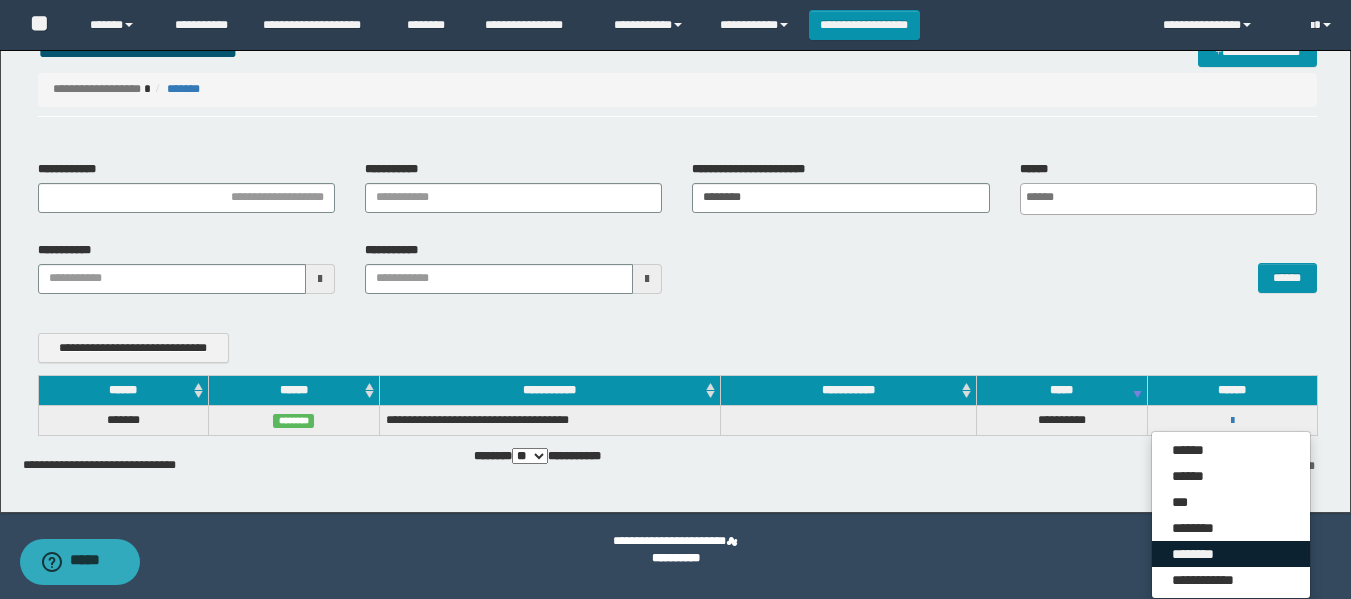 scroll, scrollTop: 43, scrollLeft: 0, axis: vertical 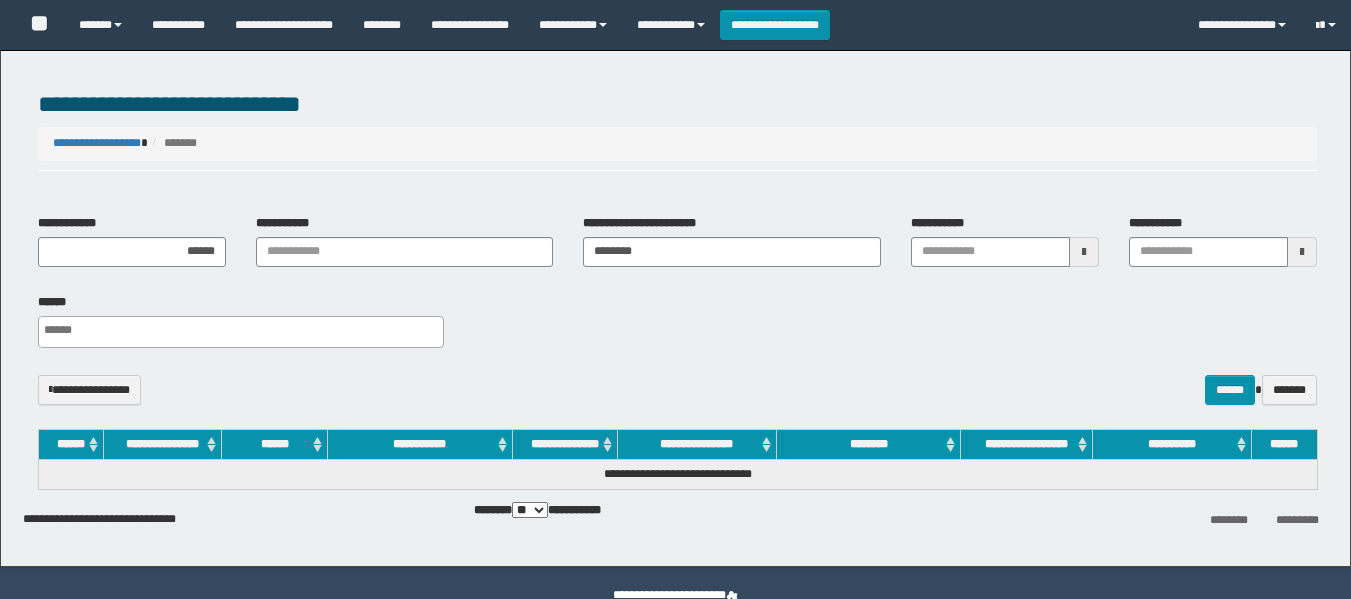 select 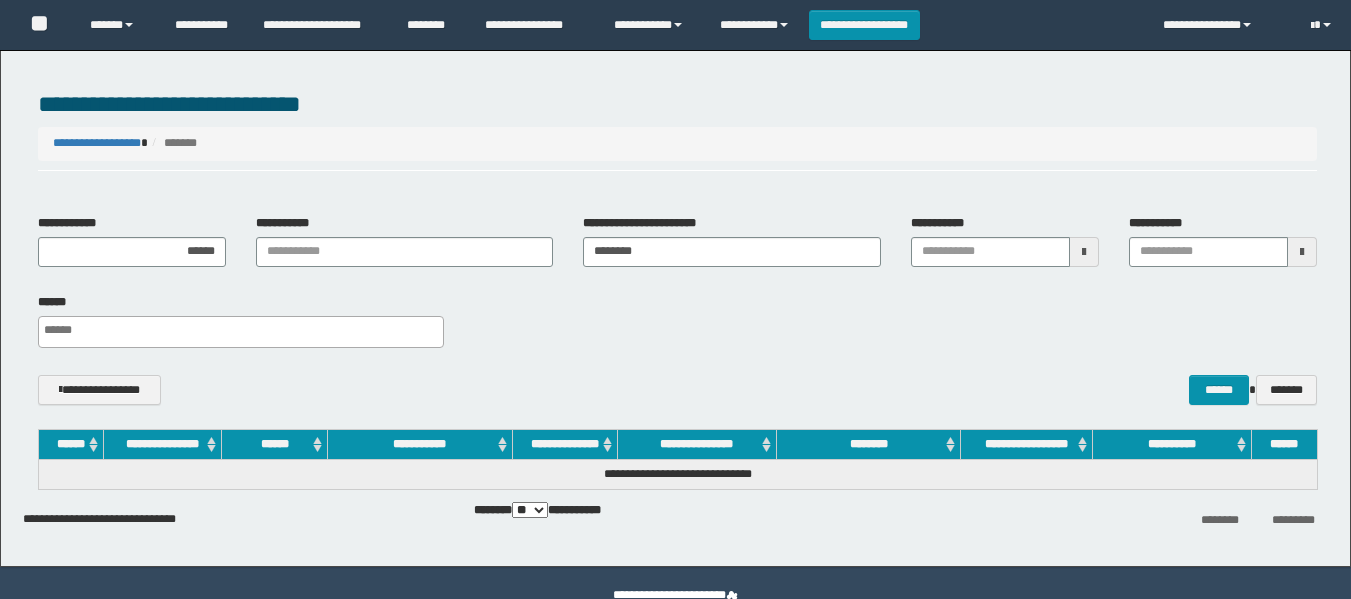 scroll, scrollTop: 0, scrollLeft: 0, axis: both 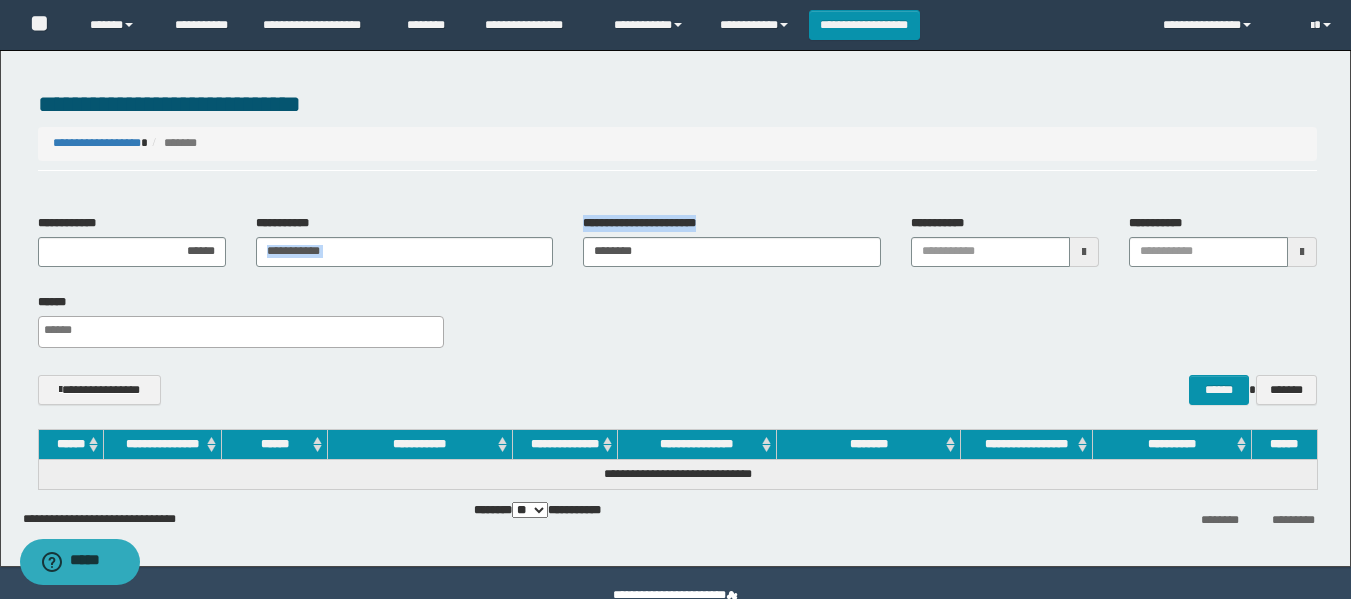 drag, startPoint x: 697, startPoint y: 236, endPoint x: 285, endPoint y: 264, distance: 412.95035 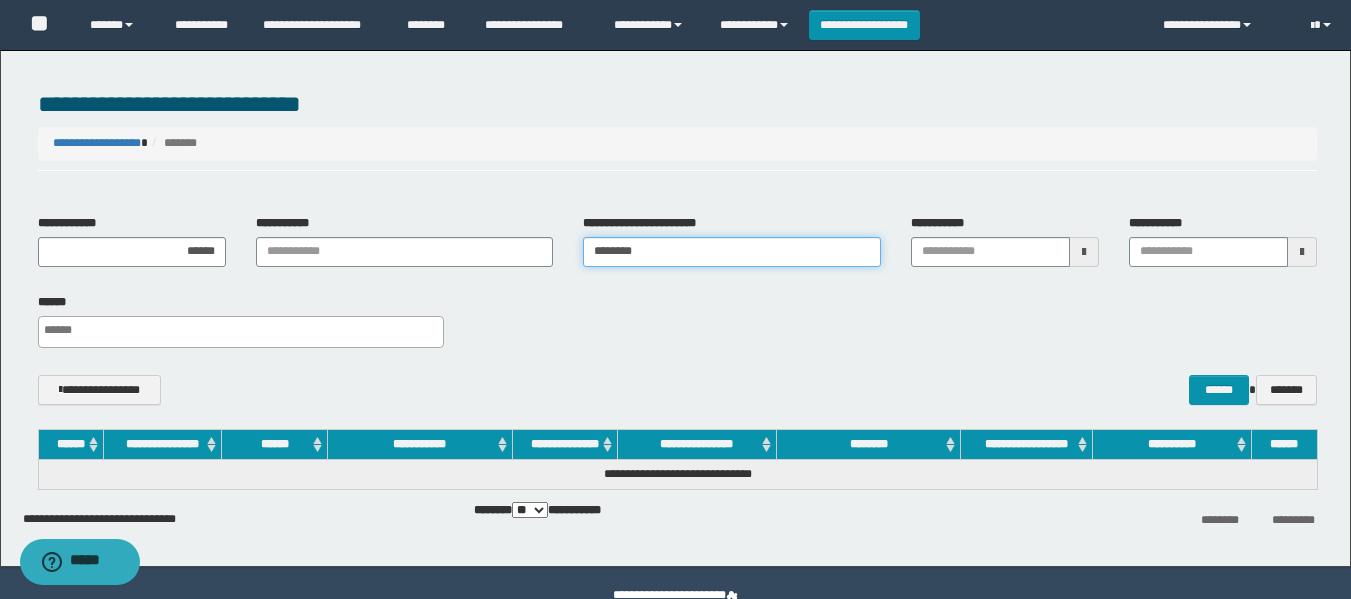 drag, startPoint x: 660, startPoint y: 261, endPoint x: 455, endPoint y: 284, distance: 206.28621 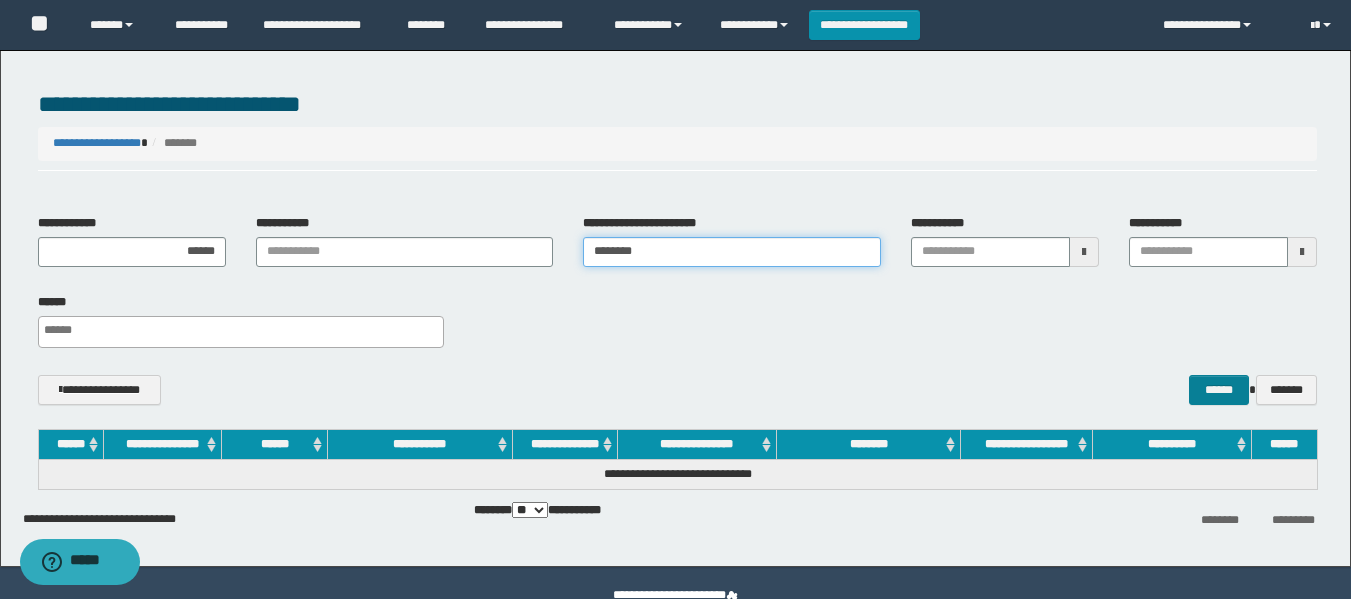 type on "********" 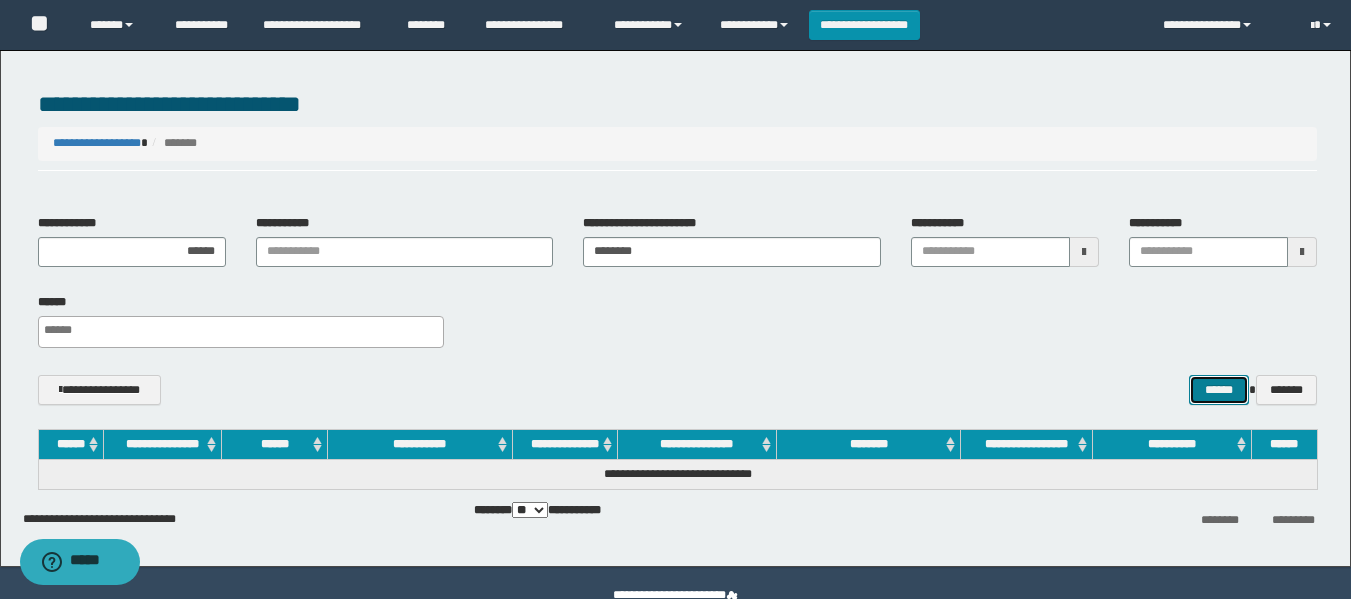 click on "******" at bounding box center (1218, 390) 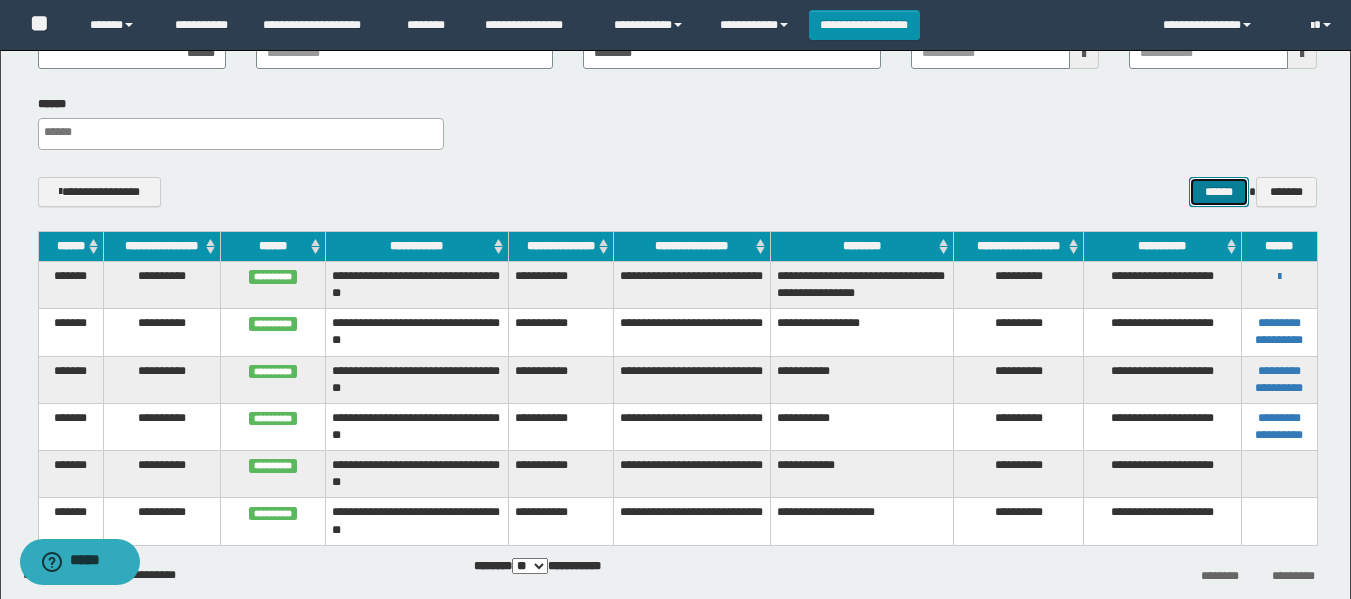 scroll, scrollTop: 200, scrollLeft: 0, axis: vertical 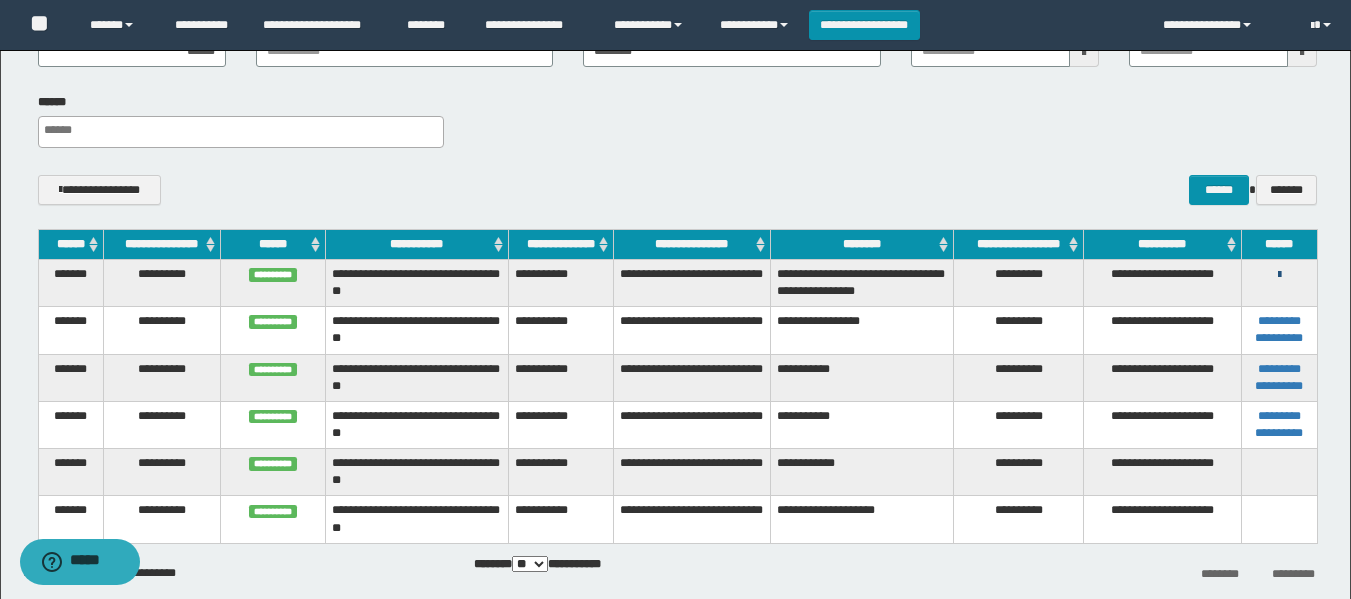 click at bounding box center (1279, 275) 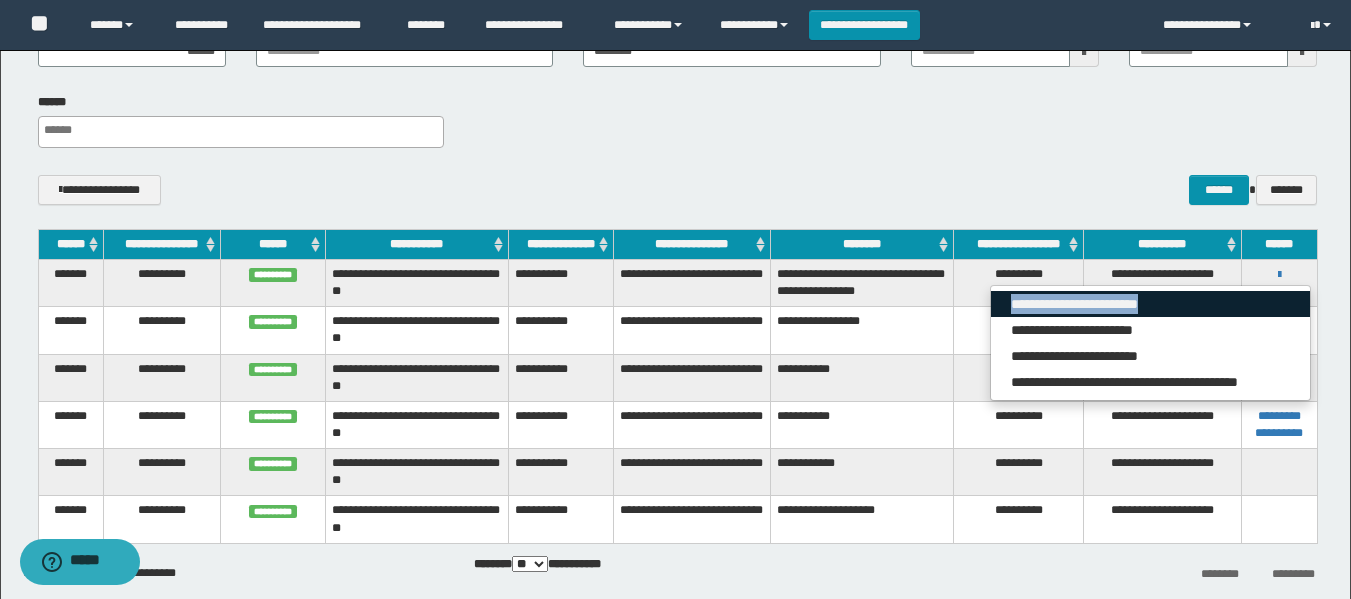 drag, startPoint x: 1266, startPoint y: 282, endPoint x: 1261, endPoint y: 296, distance: 14.866069 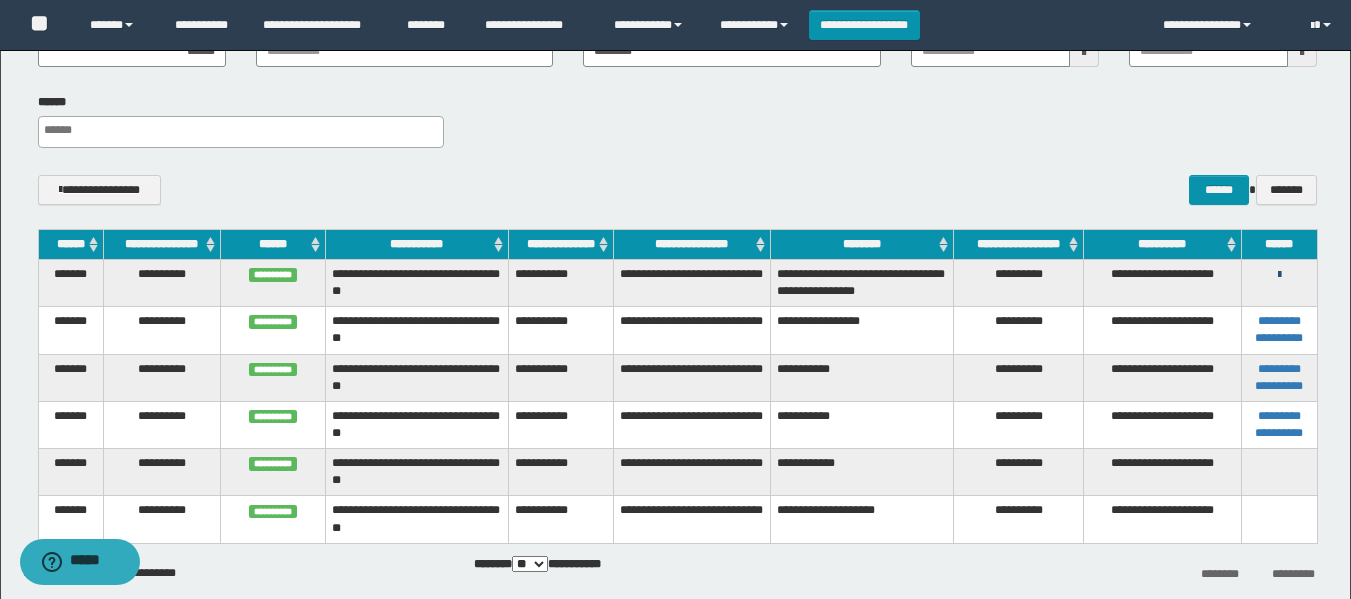 click at bounding box center (1279, 275) 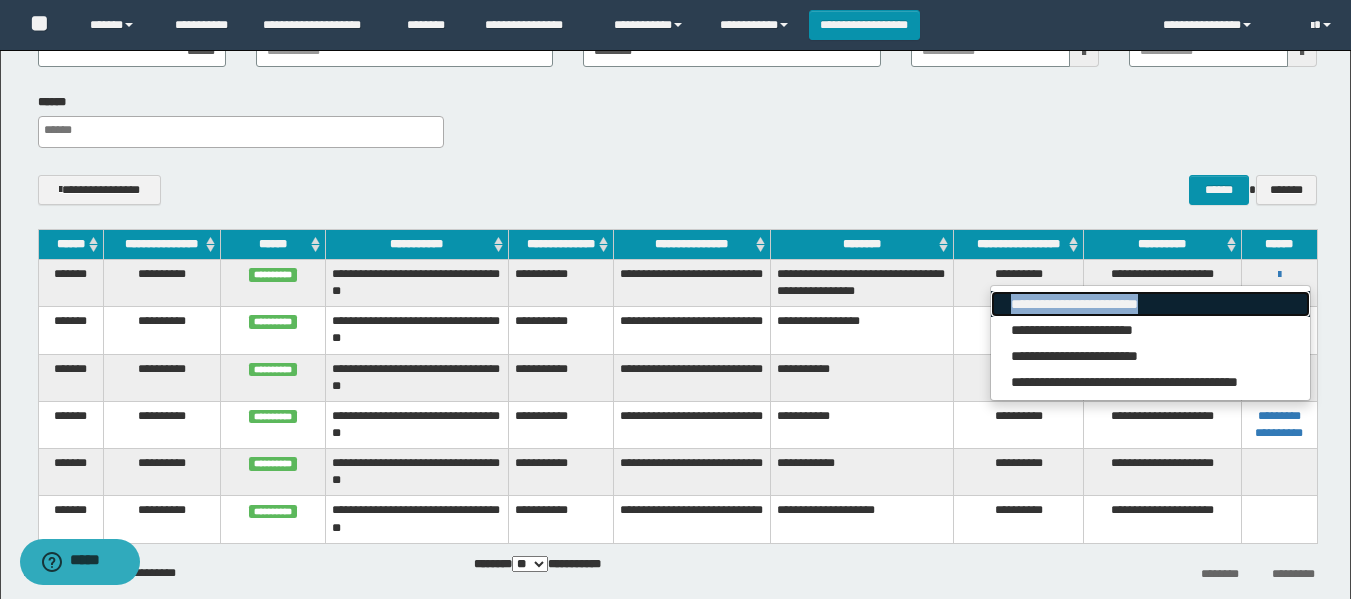 click on "**********" at bounding box center (1150, 304) 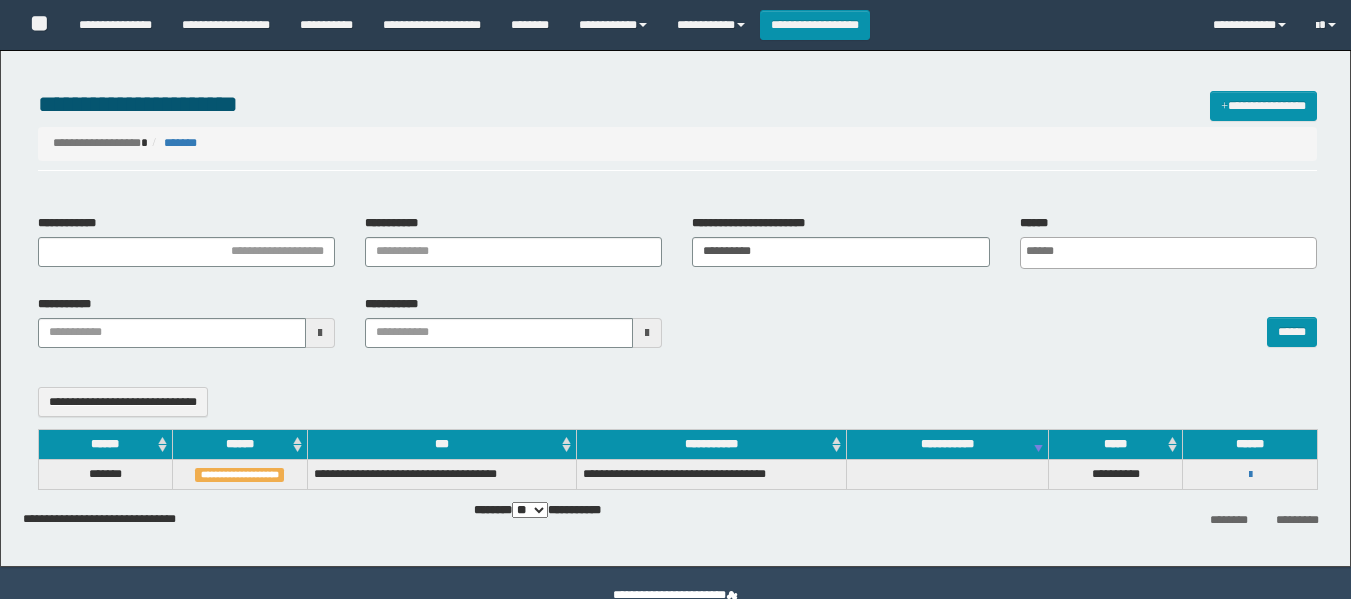 select 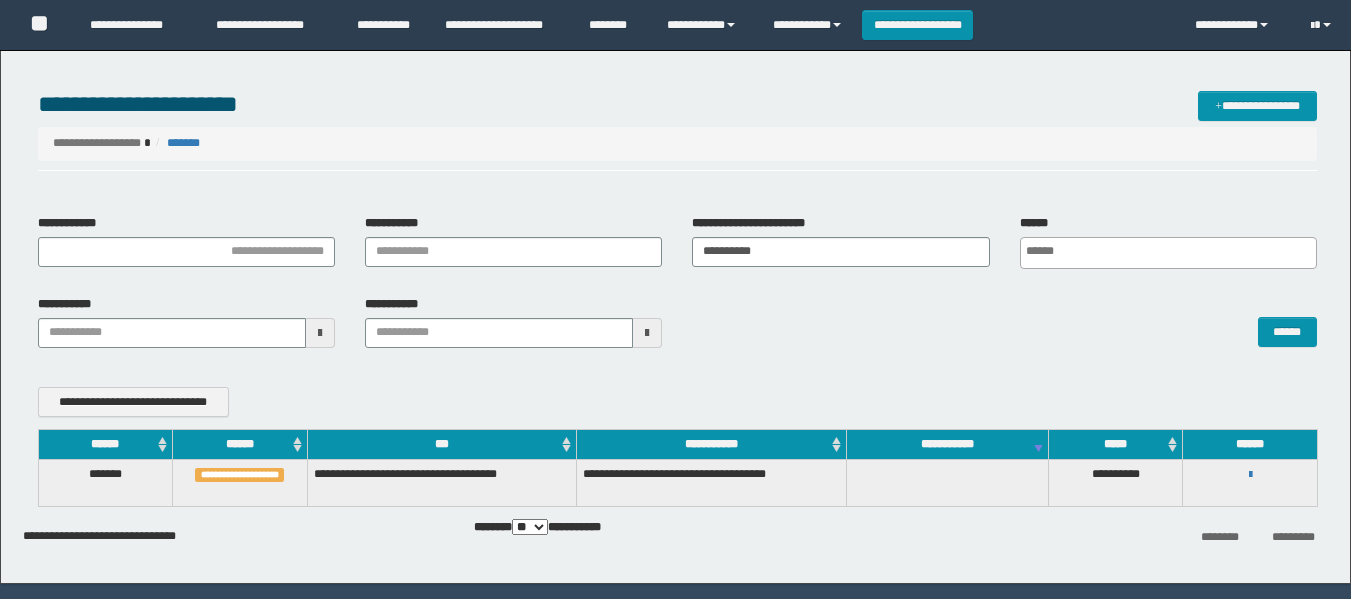 scroll, scrollTop: 0, scrollLeft: 0, axis: both 